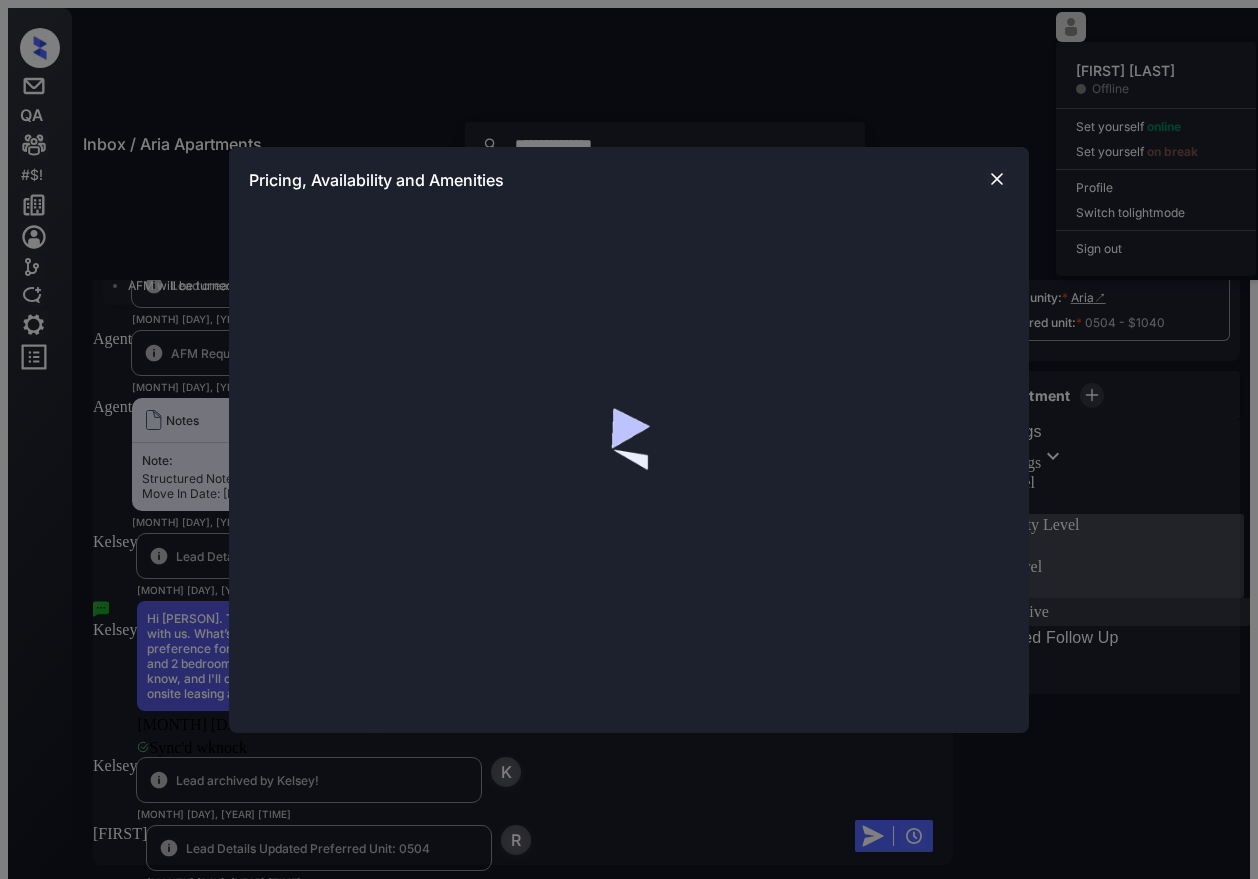 scroll, scrollTop: 0, scrollLeft: 0, axis: both 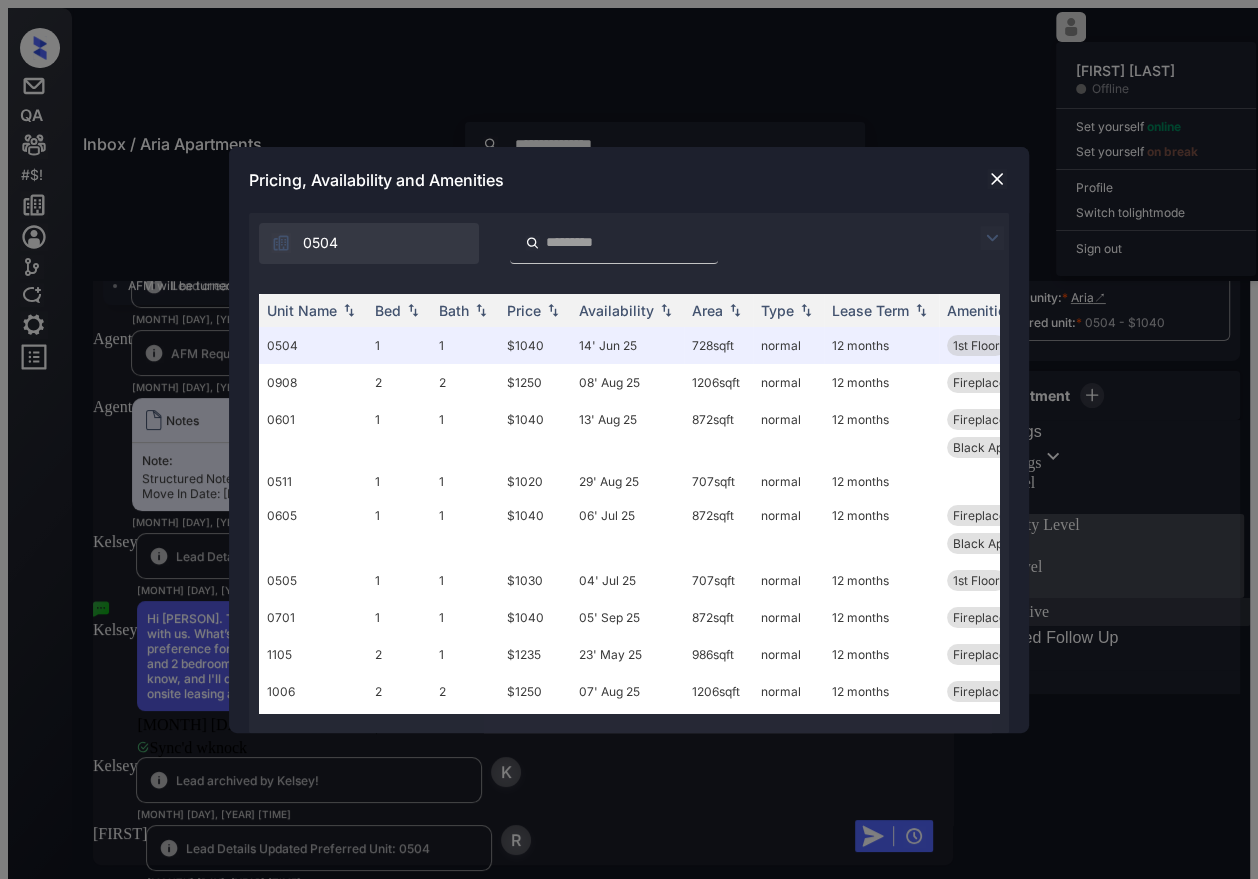 click at bounding box center [997, 179] 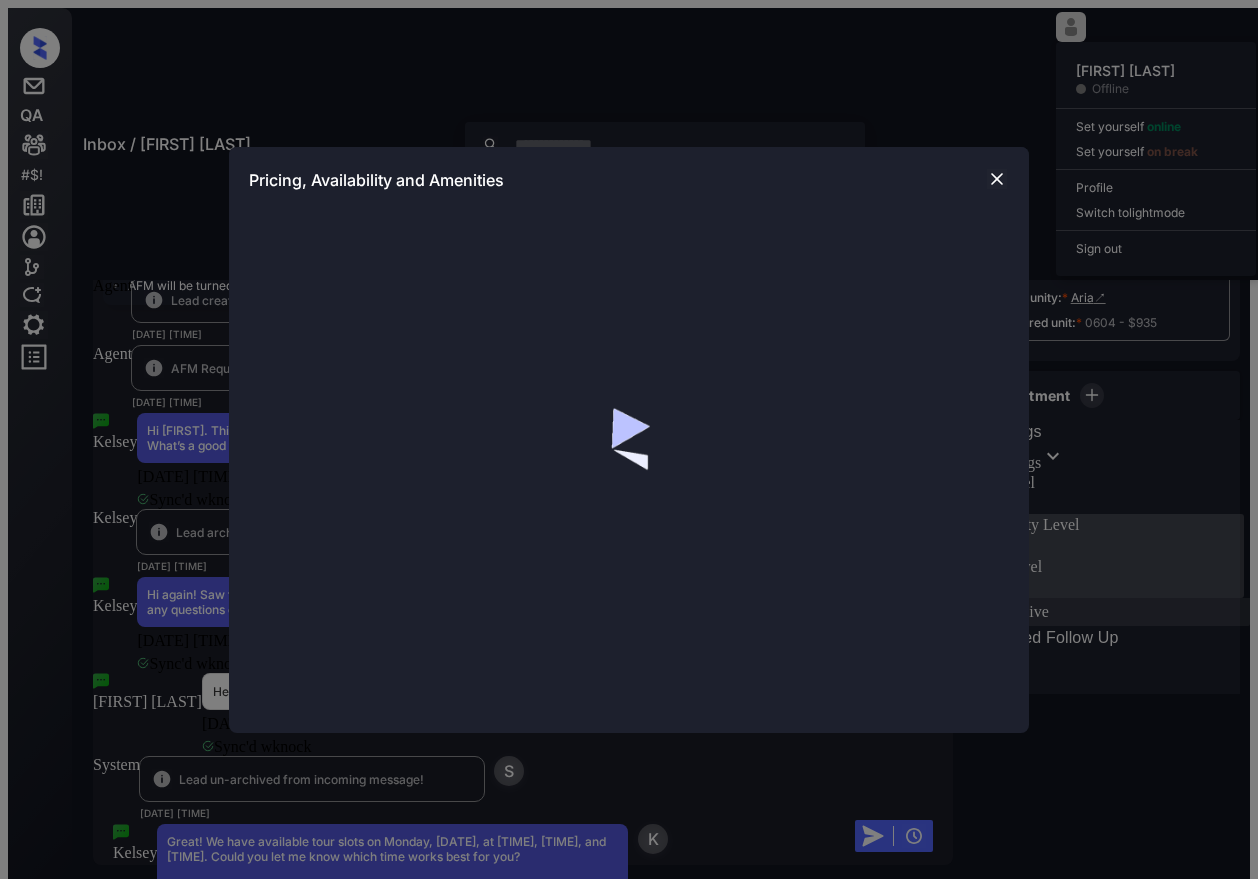 scroll, scrollTop: 0, scrollLeft: 0, axis: both 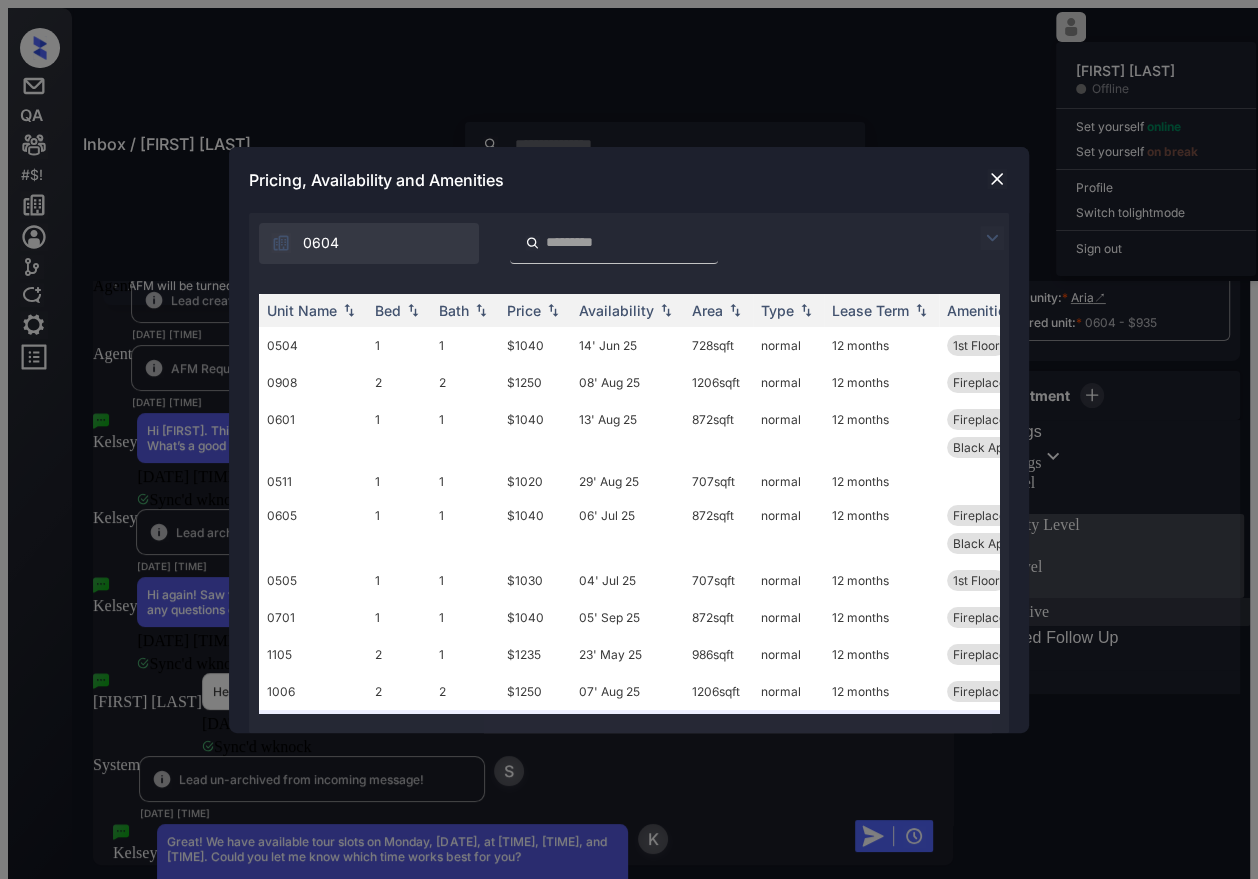 click at bounding box center (997, 179) 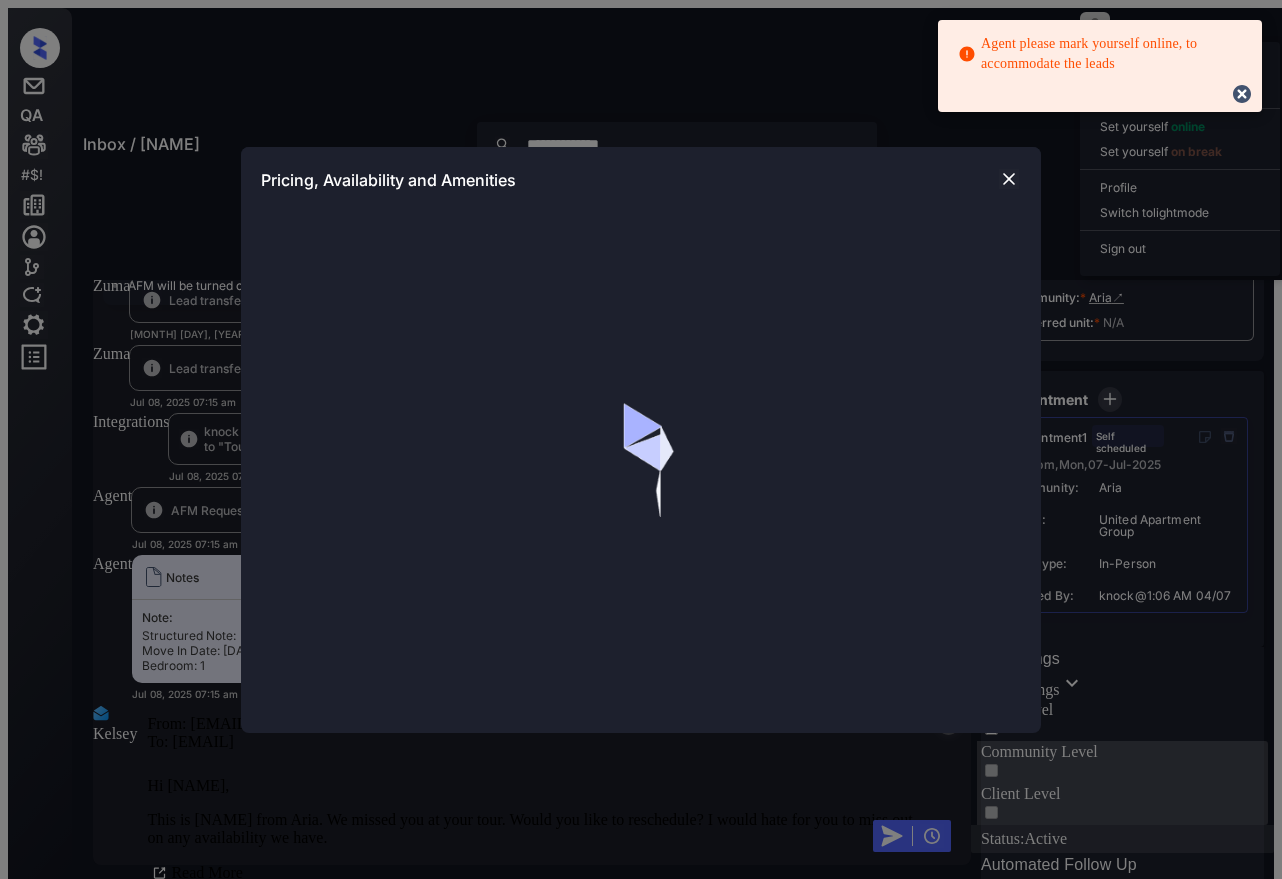 scroll, scrollTop: 0, scrollLeft: 0, axis: both 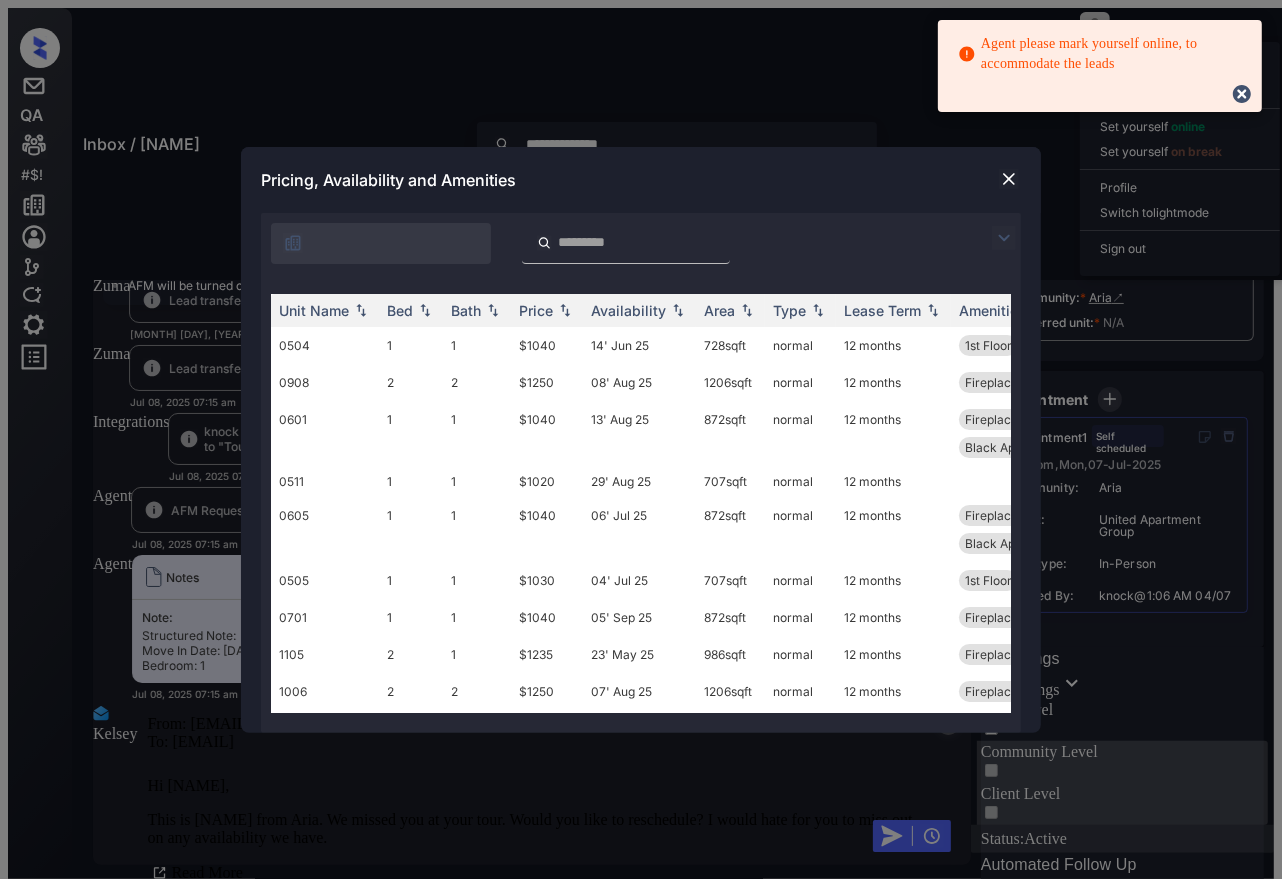 click at bounding box center [1009, 179] 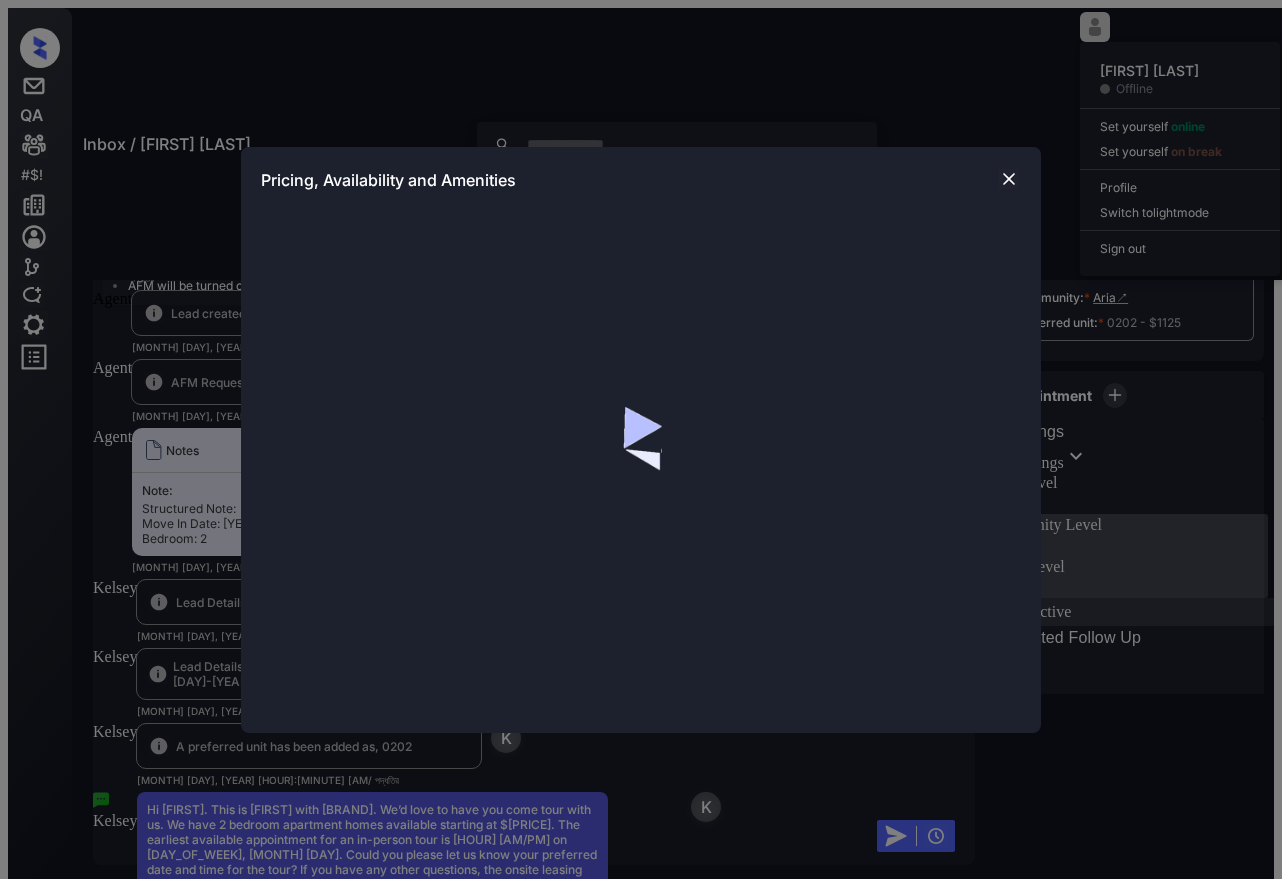 scroll, scrollTop: 0, scrollLeft: 0, axis: both 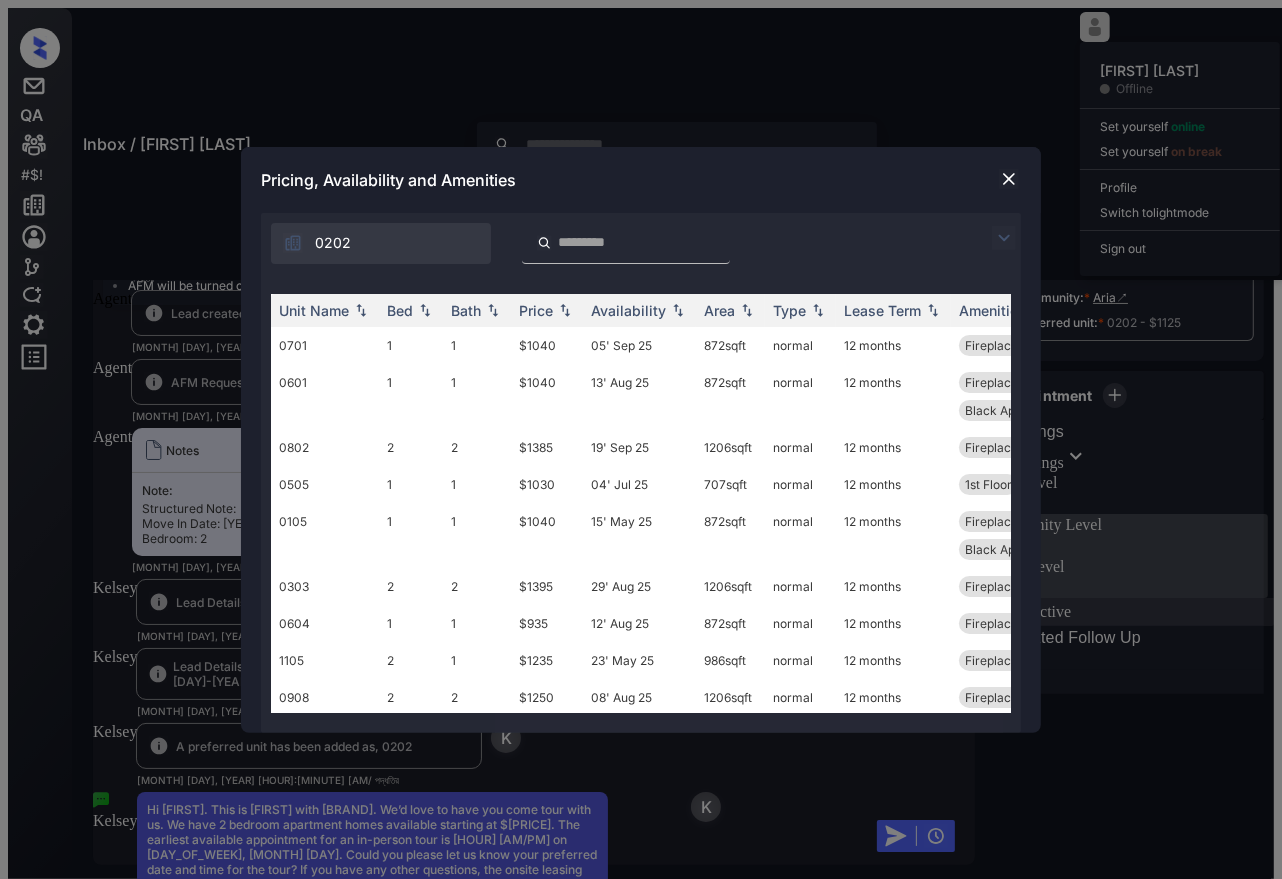 click at bounding box center (1009, 179) 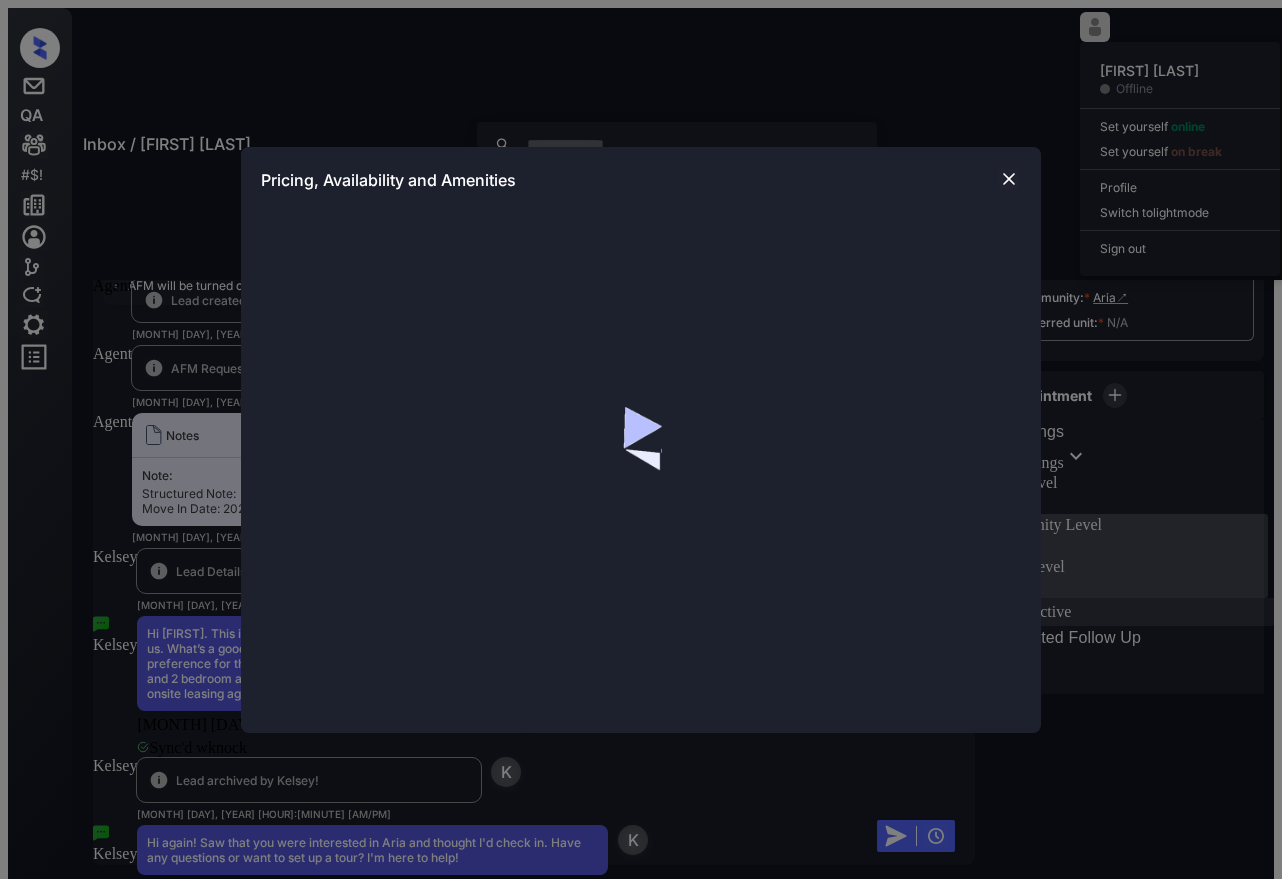 scroll, scrollTop: 0, scrollLeft: 0, axis: both 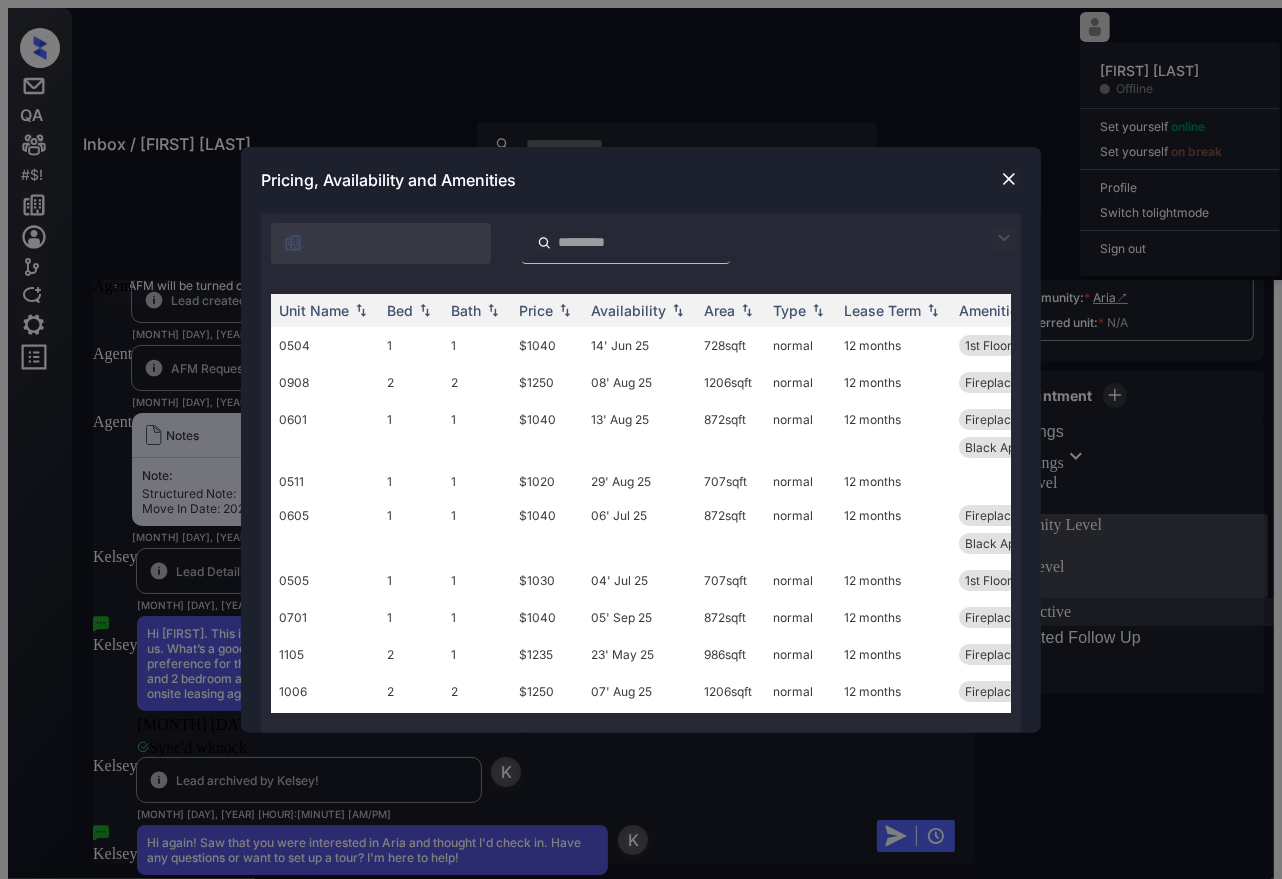 click at bounding box center [1009, 179] 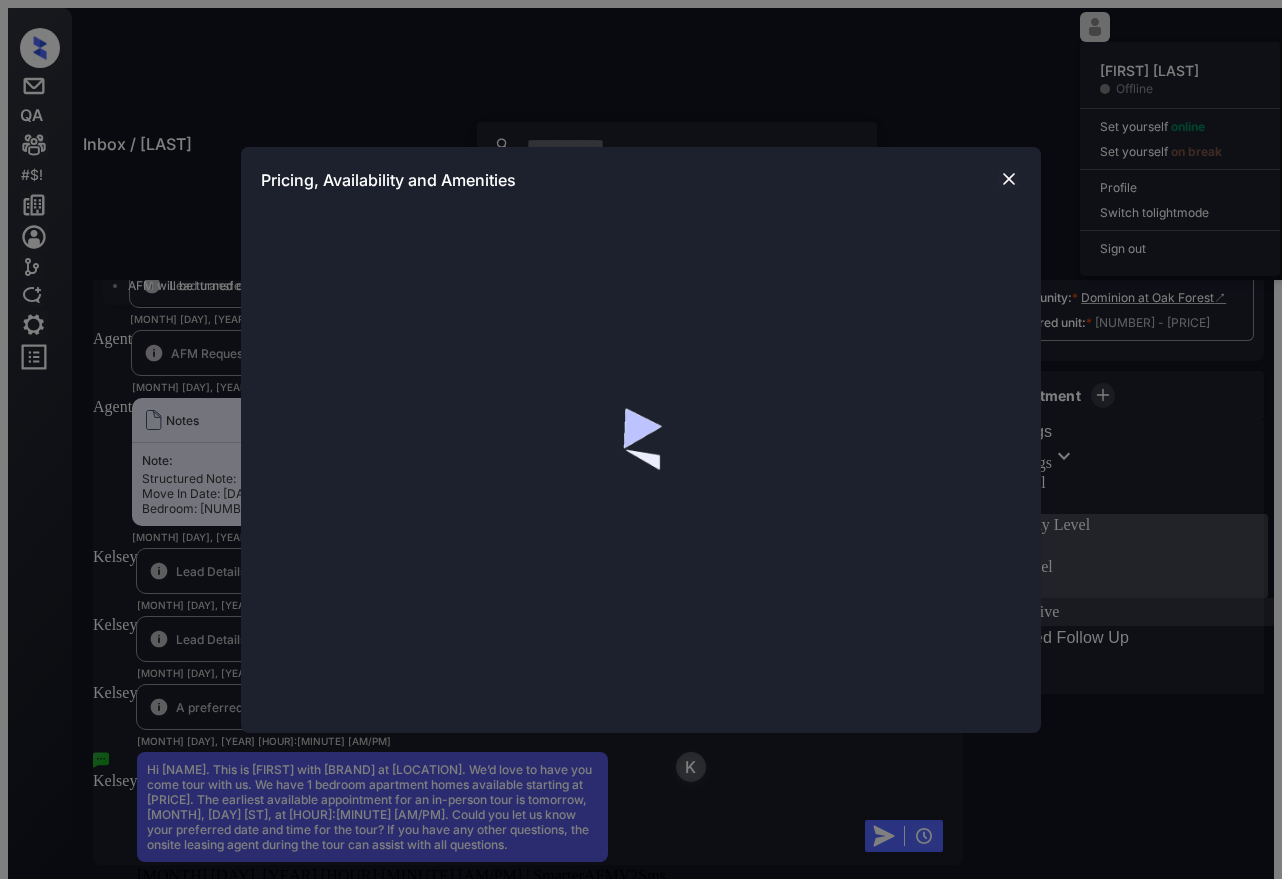 scroll, scrollTop: 0, scrollLeft: 0, axis: both 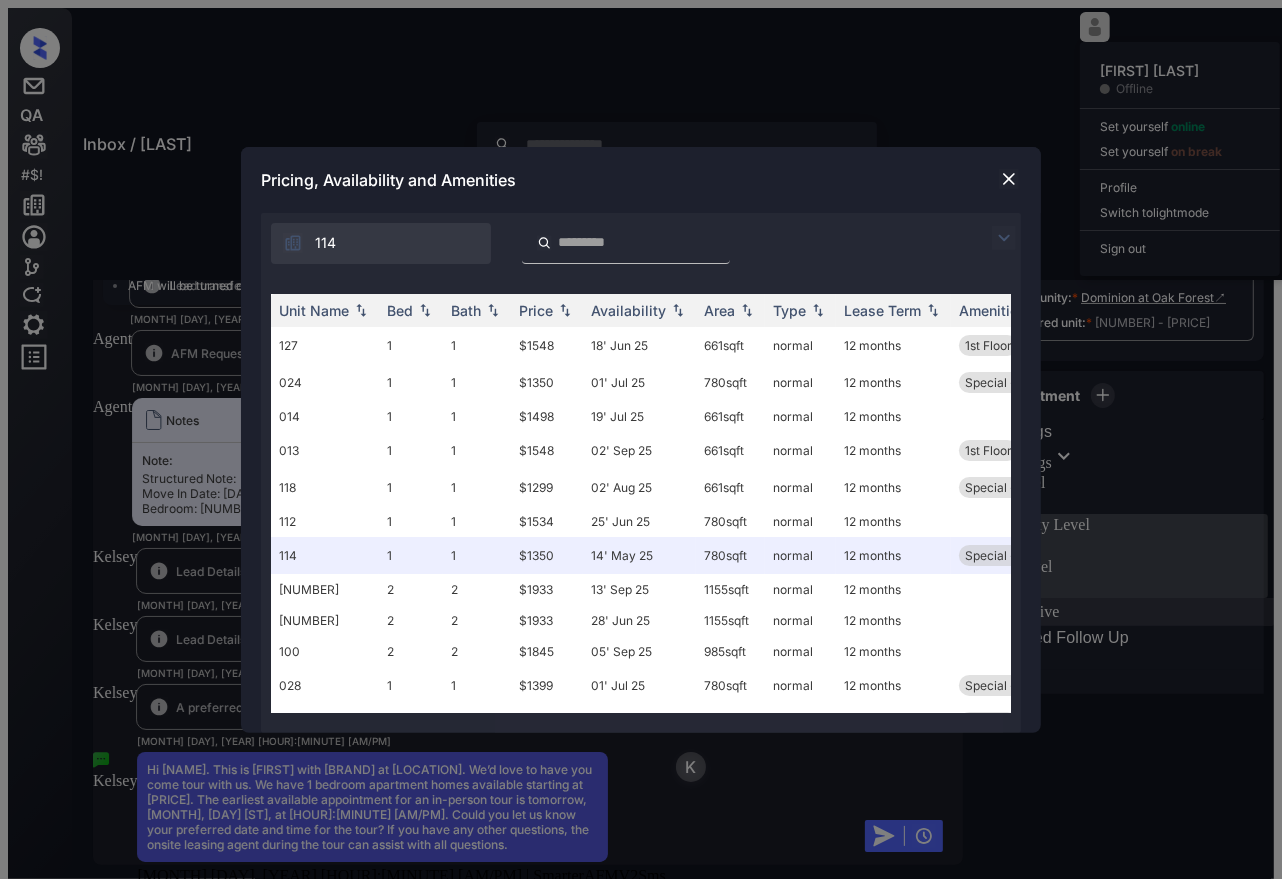 click at bounding box center (1009, 179) 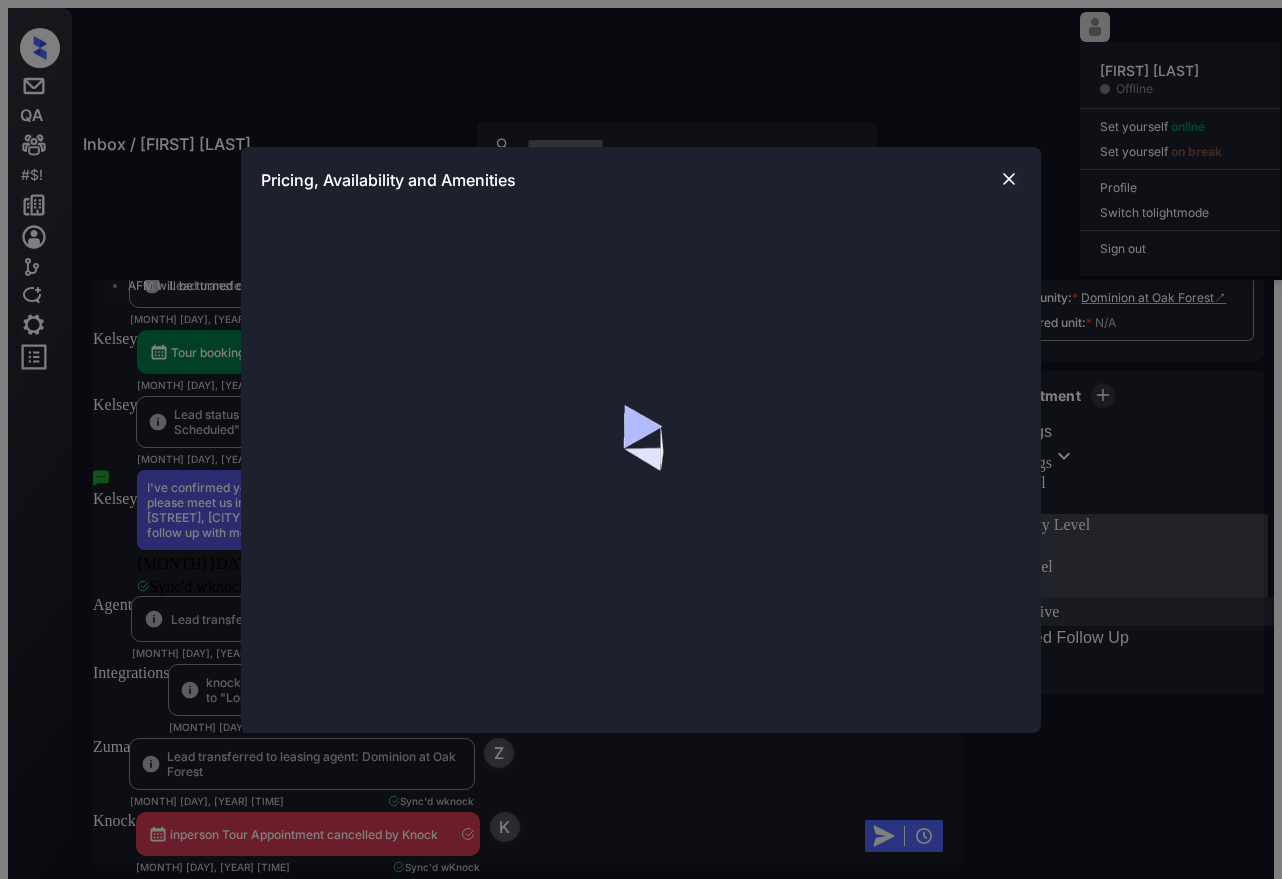 scroll, scrollTop: 0, scrollLeft: 0, axis: both 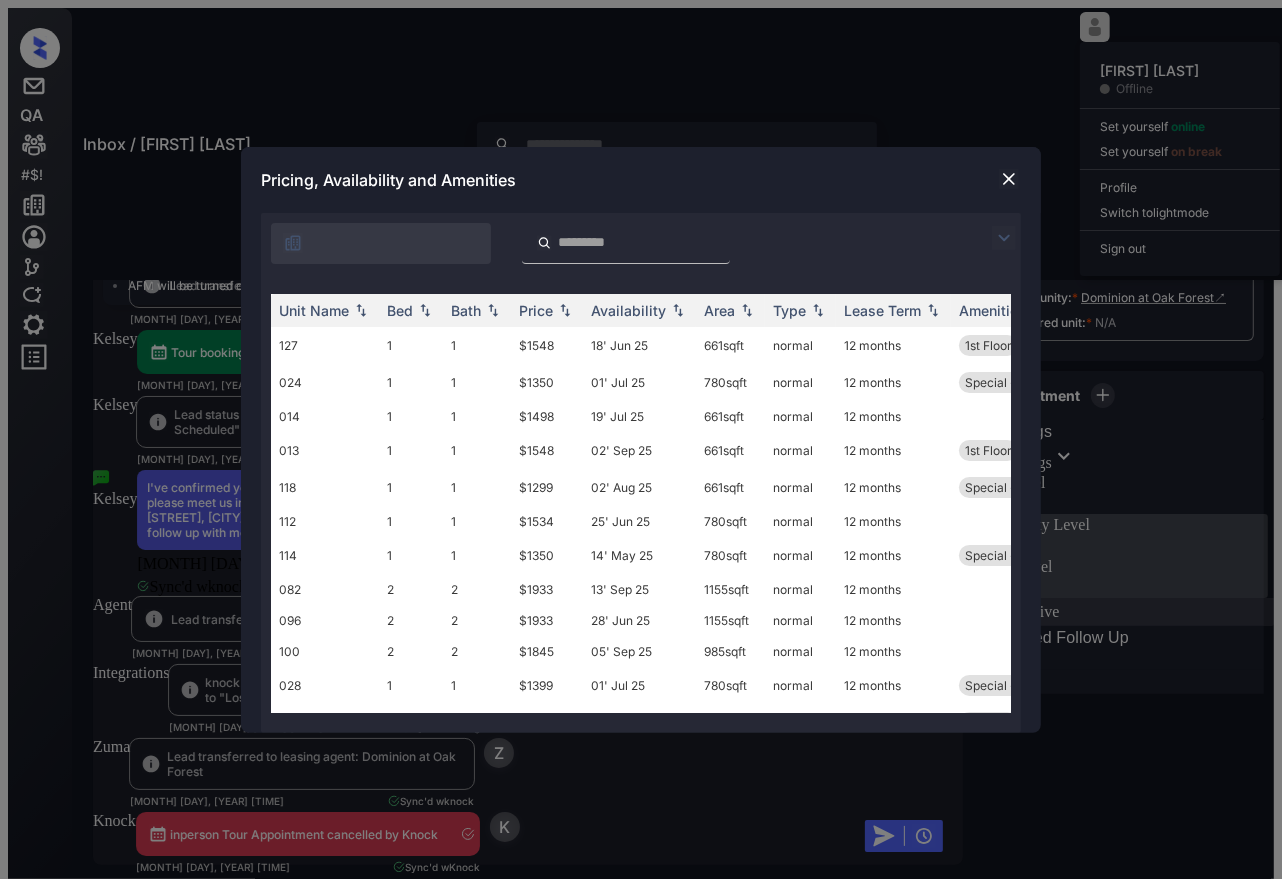 click at bounding box center (1009, 179) 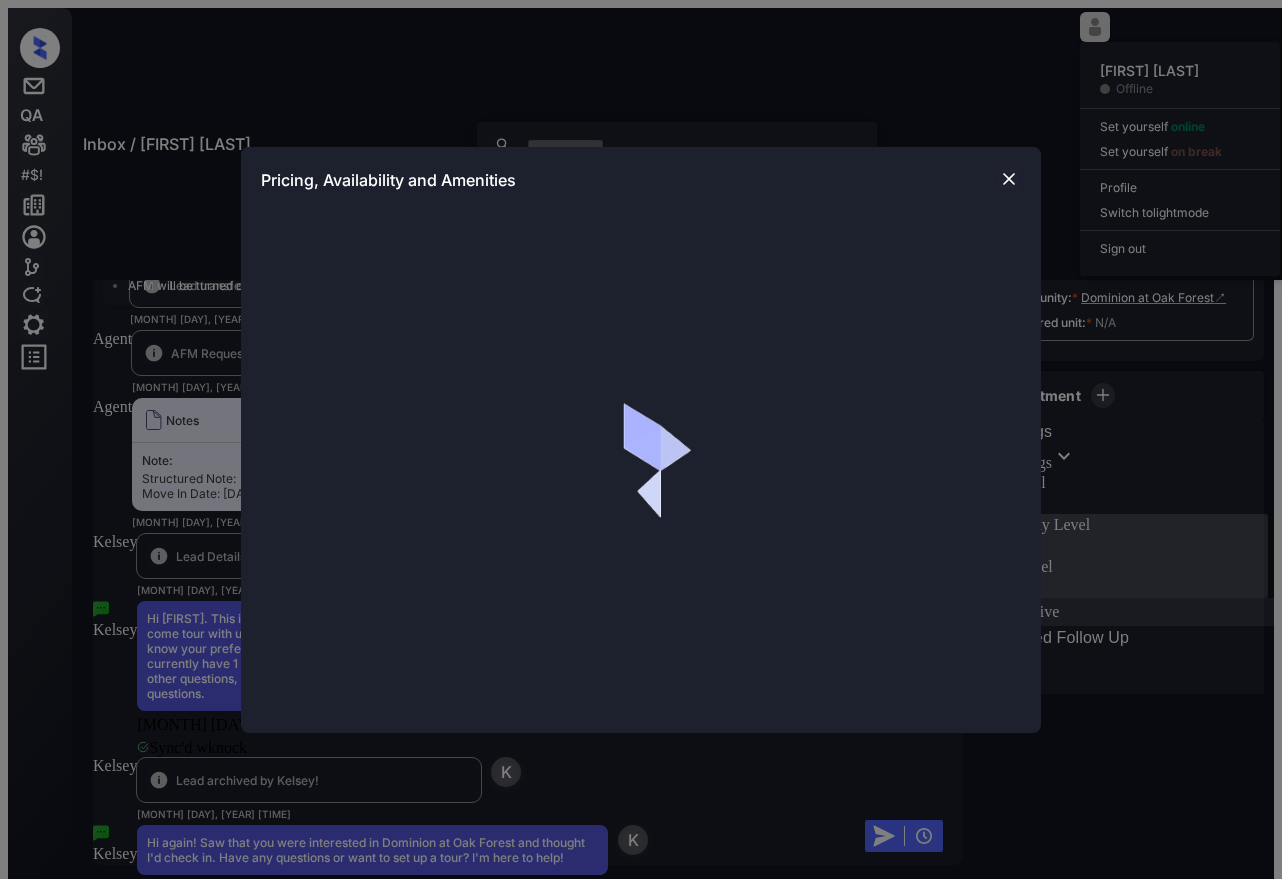 scroll, scrollTop: 0, scrollLeft: 0, axis: both 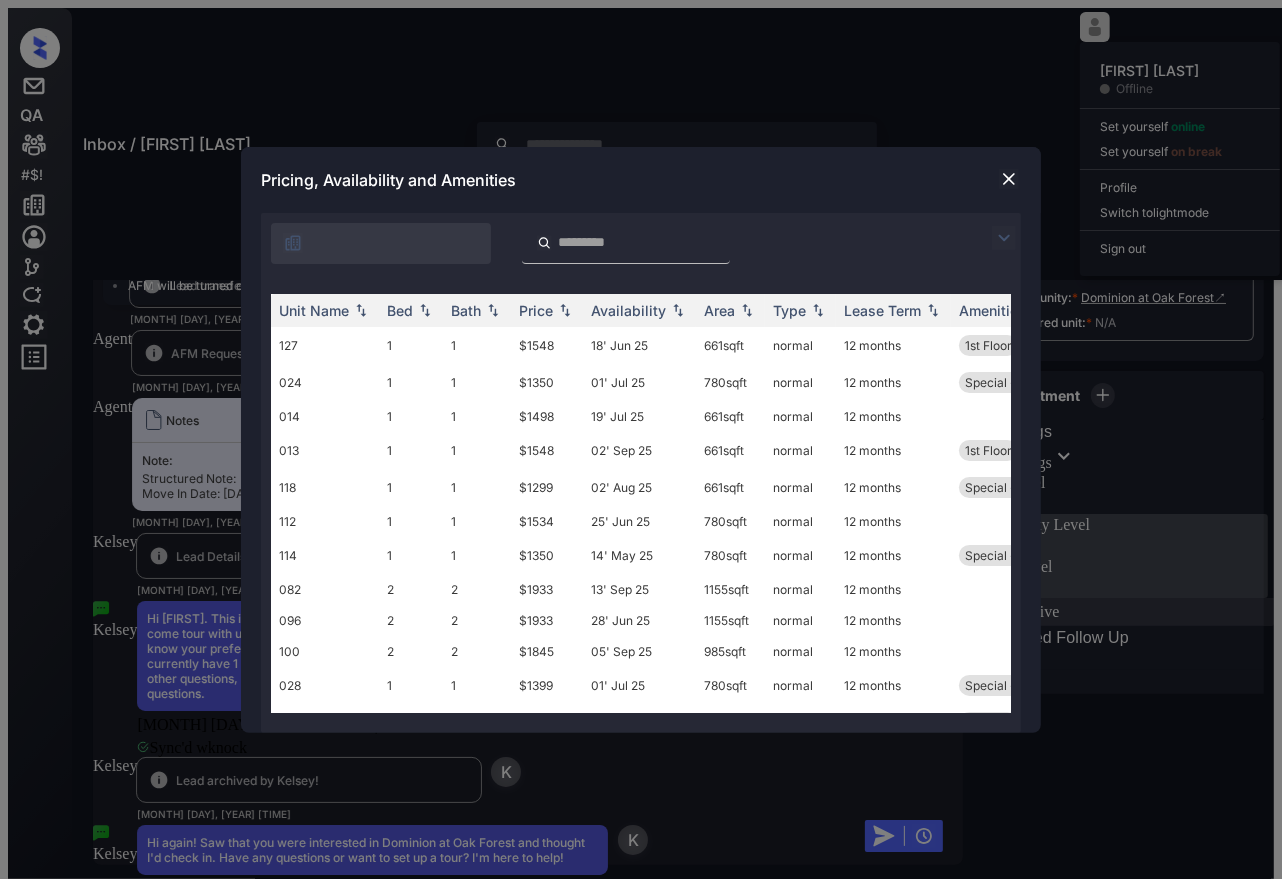 click at bounding box center [1009, 179] 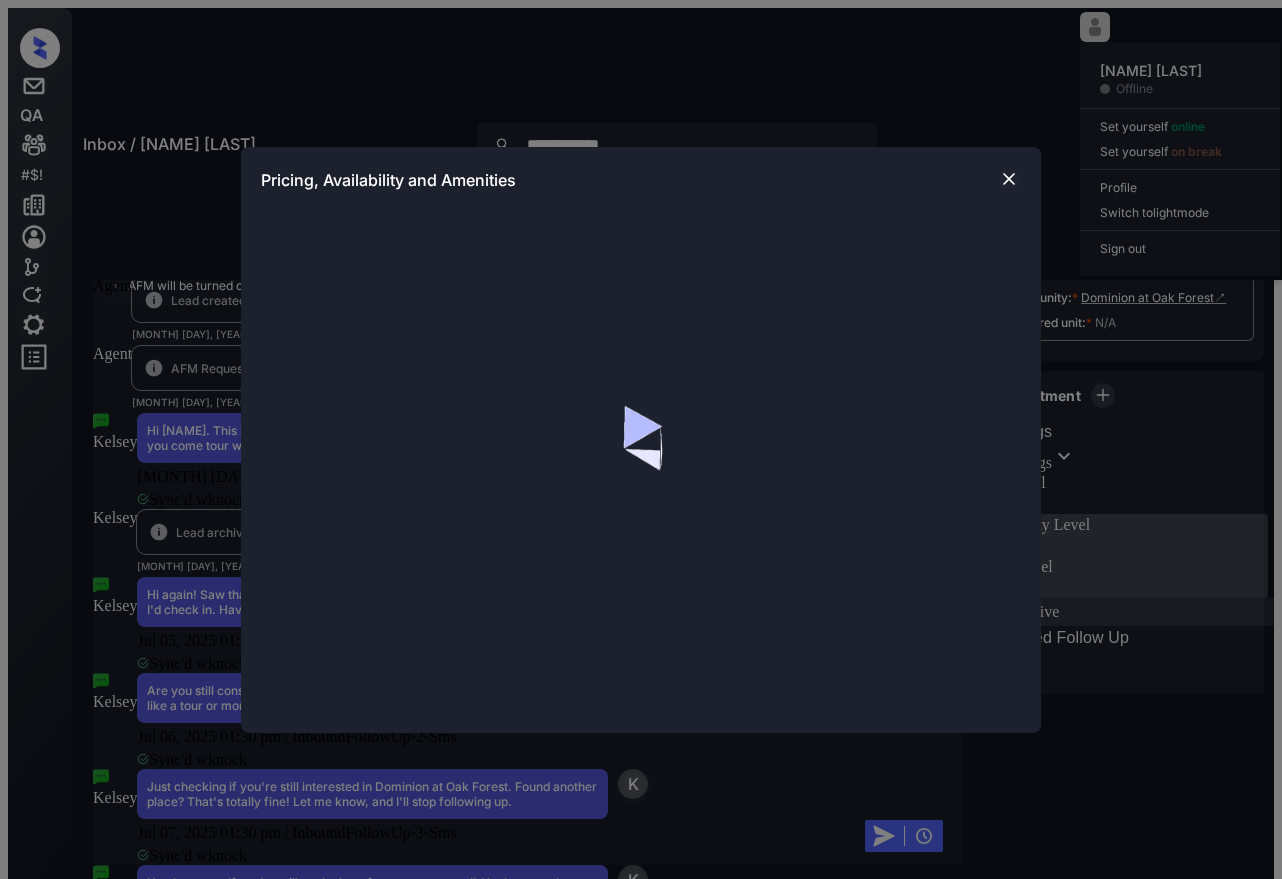scroll, scrollTop: 0, scrollLeft: 0, axis: both 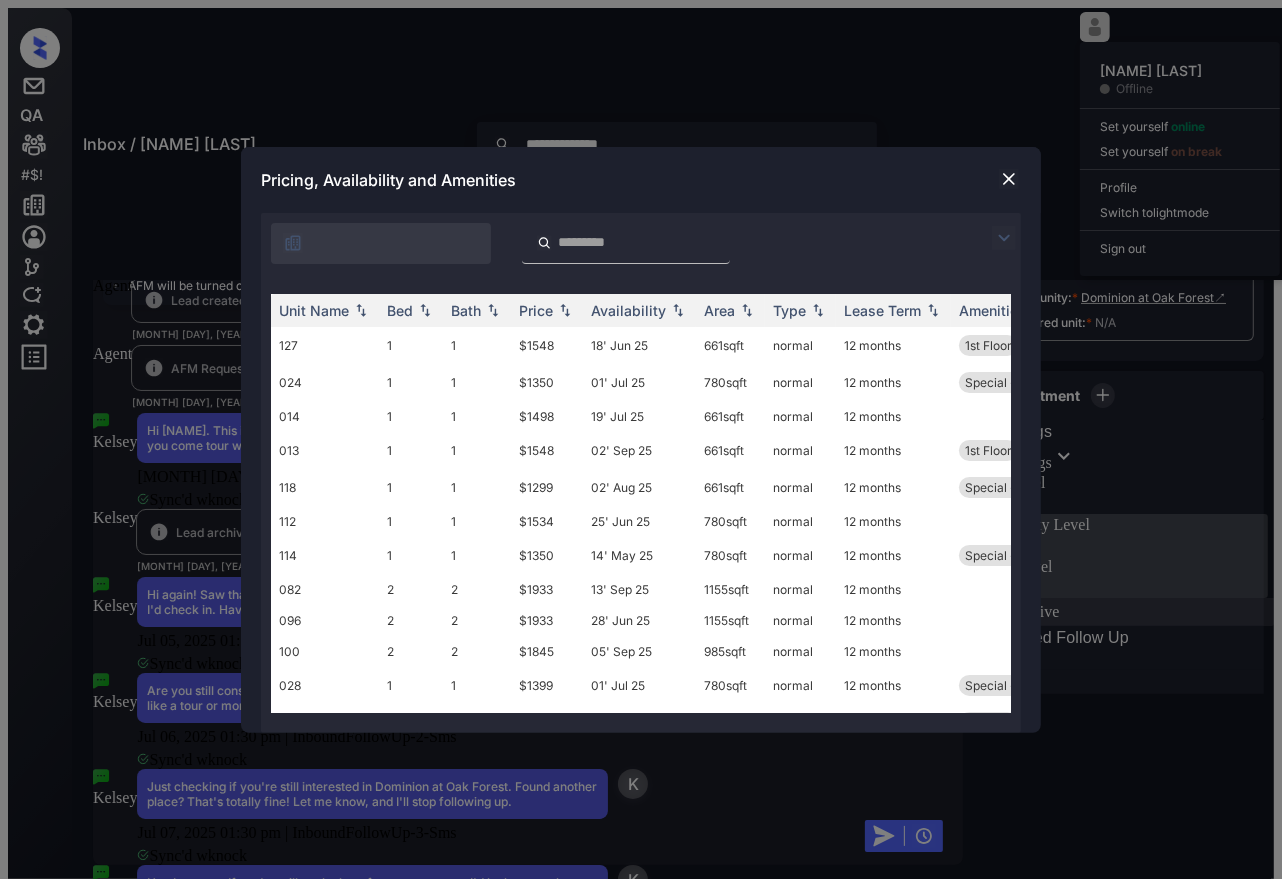 click at bounding box center [1009, 179] 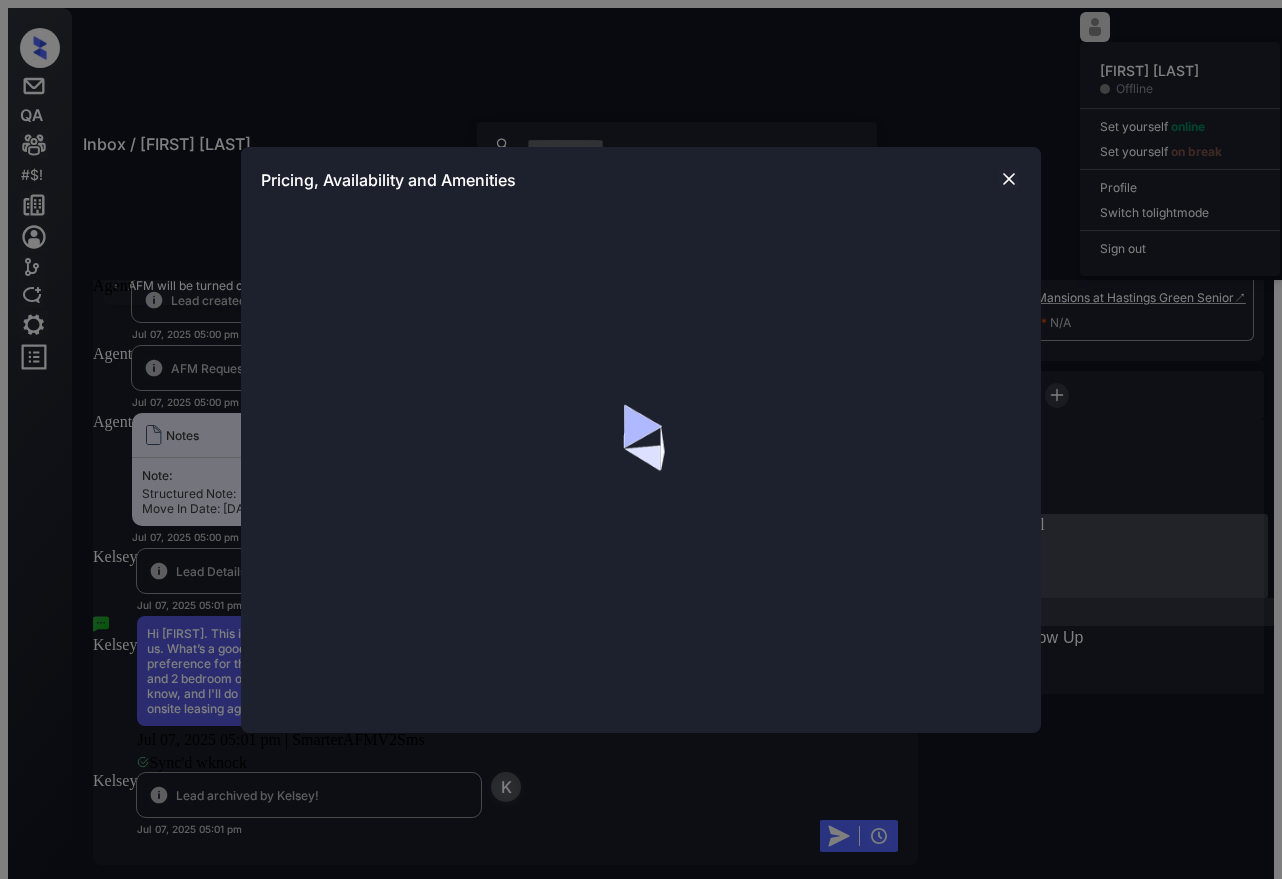 scroll, scrollTop: 0, scrollLeft: 0, axis: both 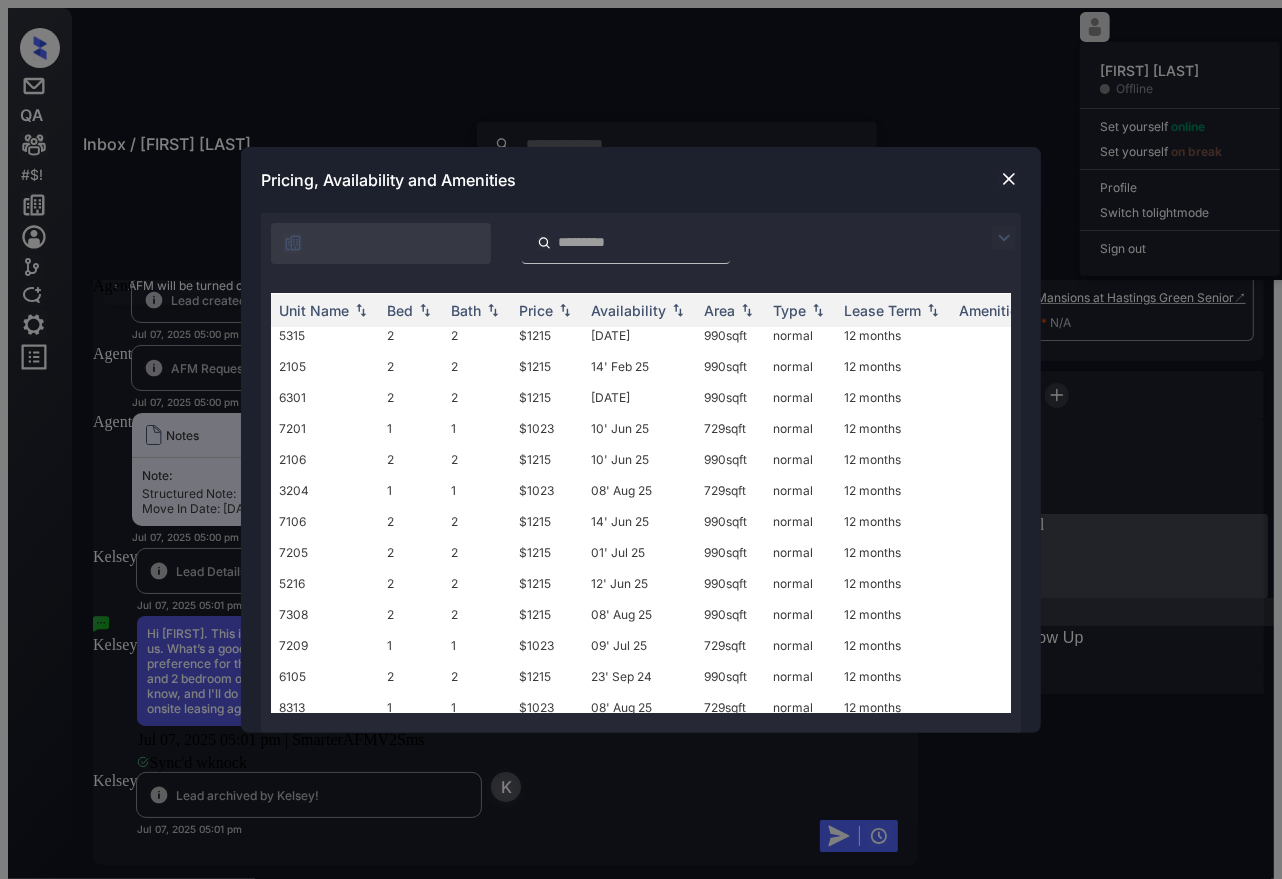 click at bounding box center [1009, 179] 